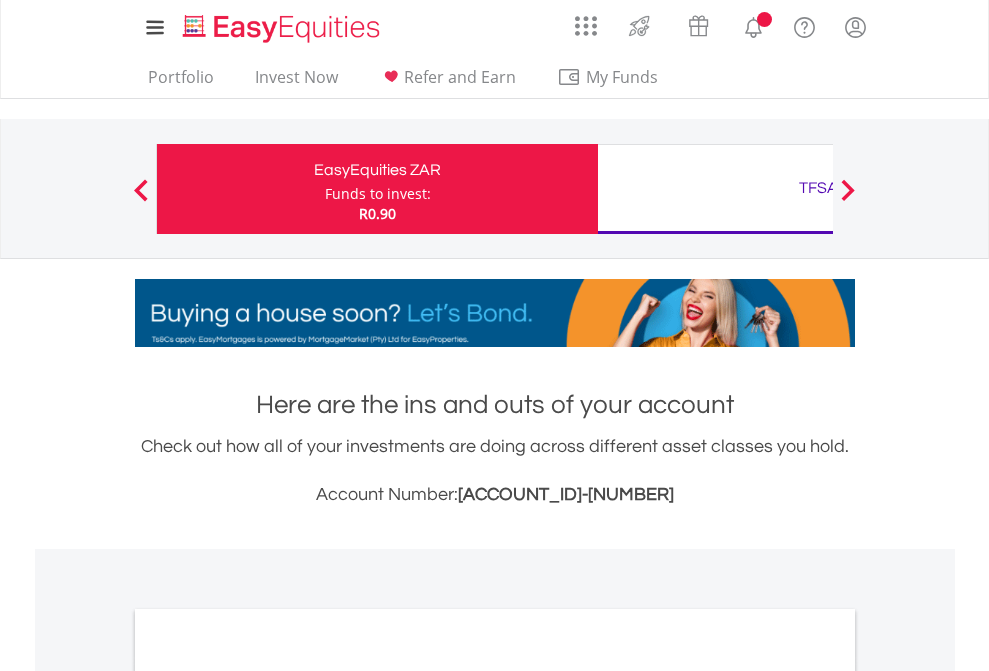 scroll, scrollTop: 0, scrollLeft: 0, axis: both 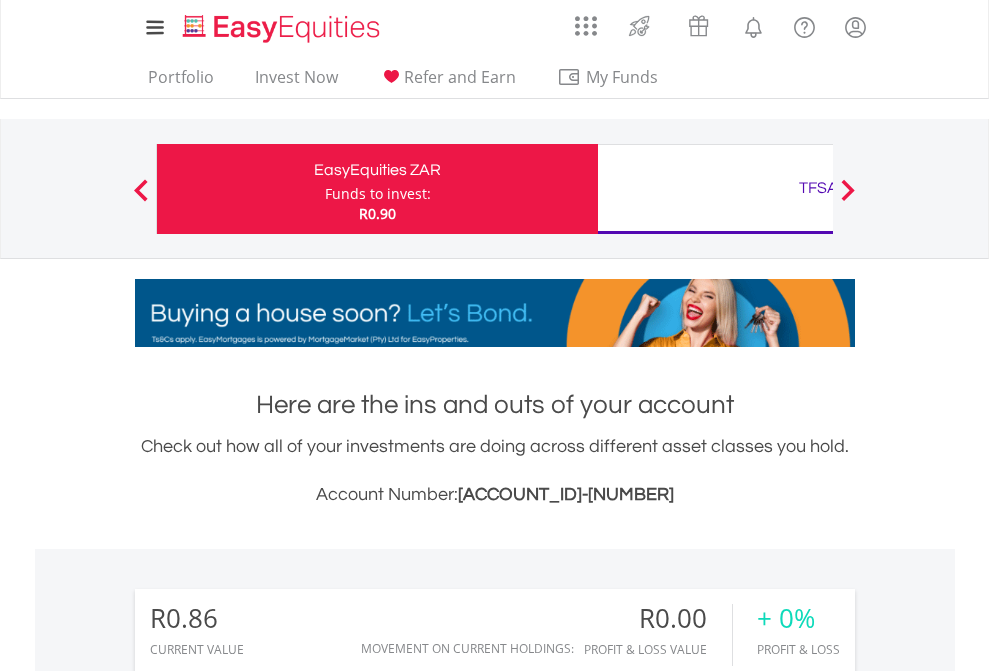click on "Funds to invest:" at bounding box center (378, 194) 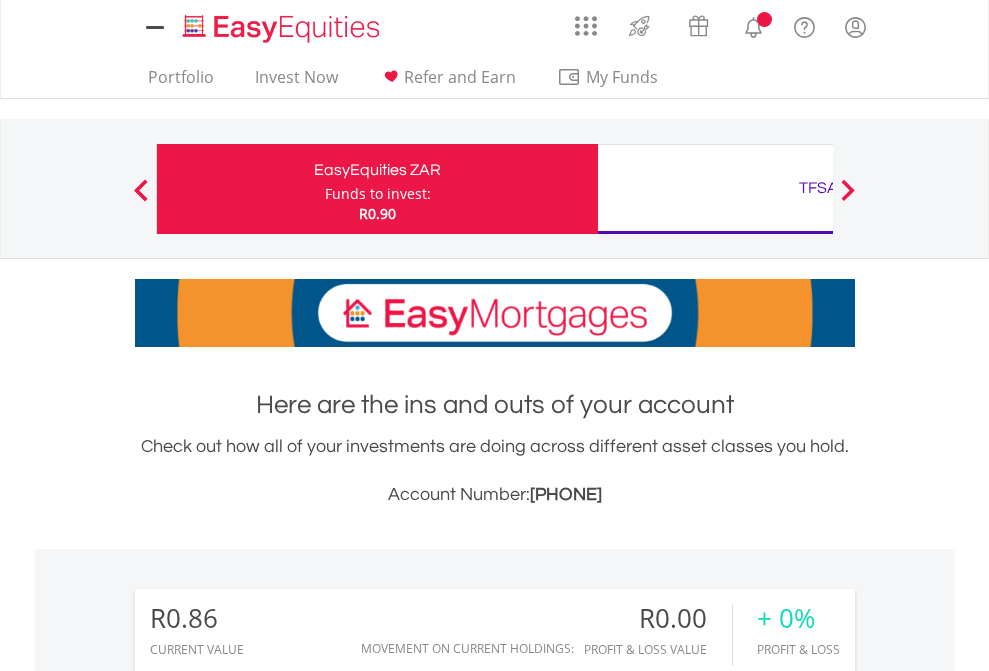 scroll, scrollTop: 0, scrollLeft: 0, axis: both 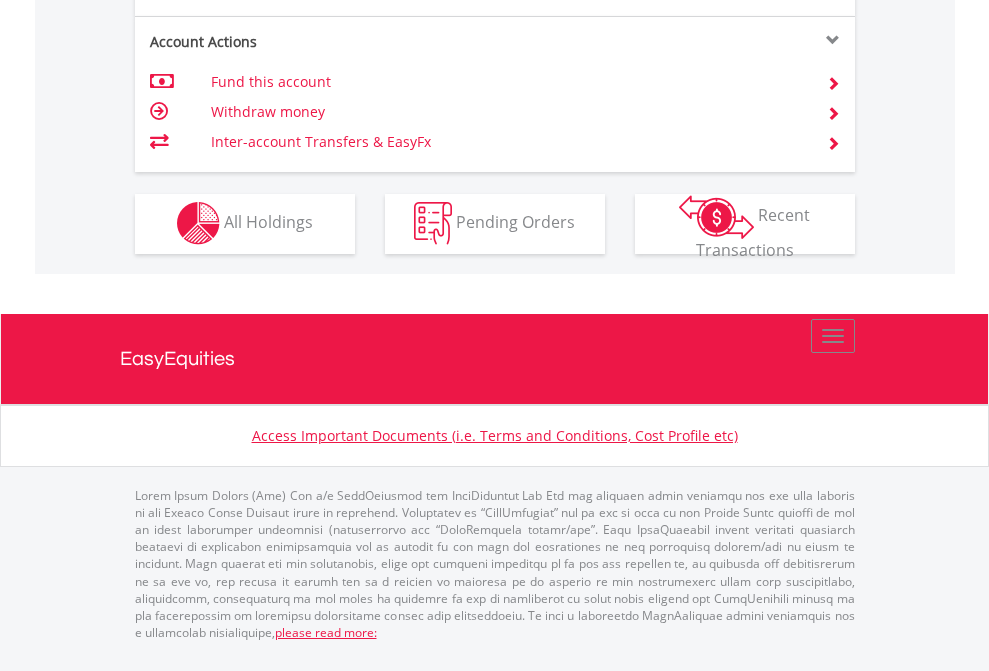 click on "Investment types" at bounding box center [706, -353] 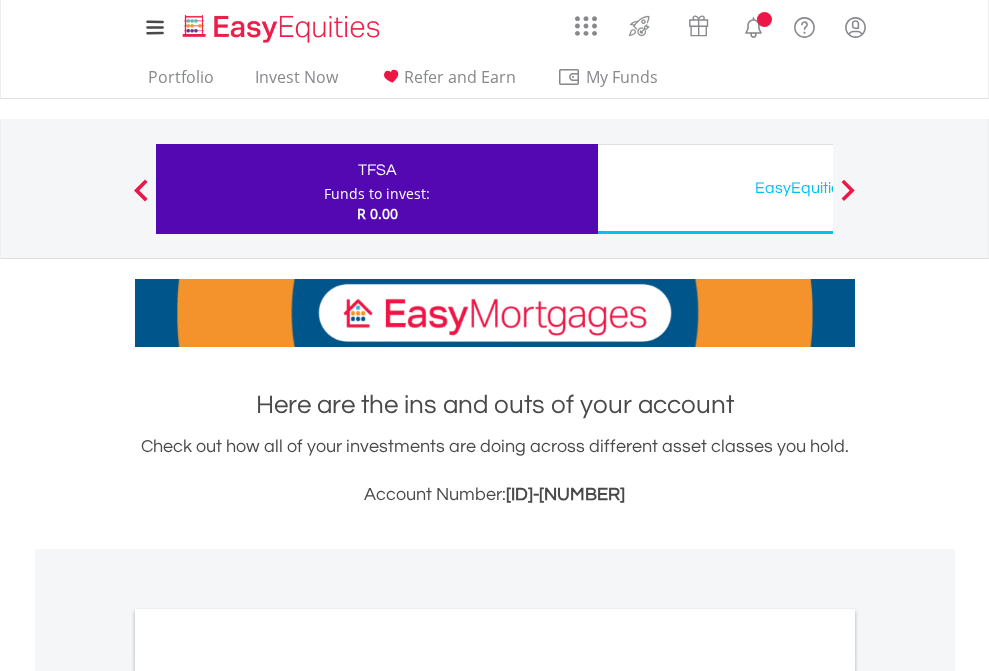 scroll, scrollTop: 0, scrollLeft: 0, axis: both 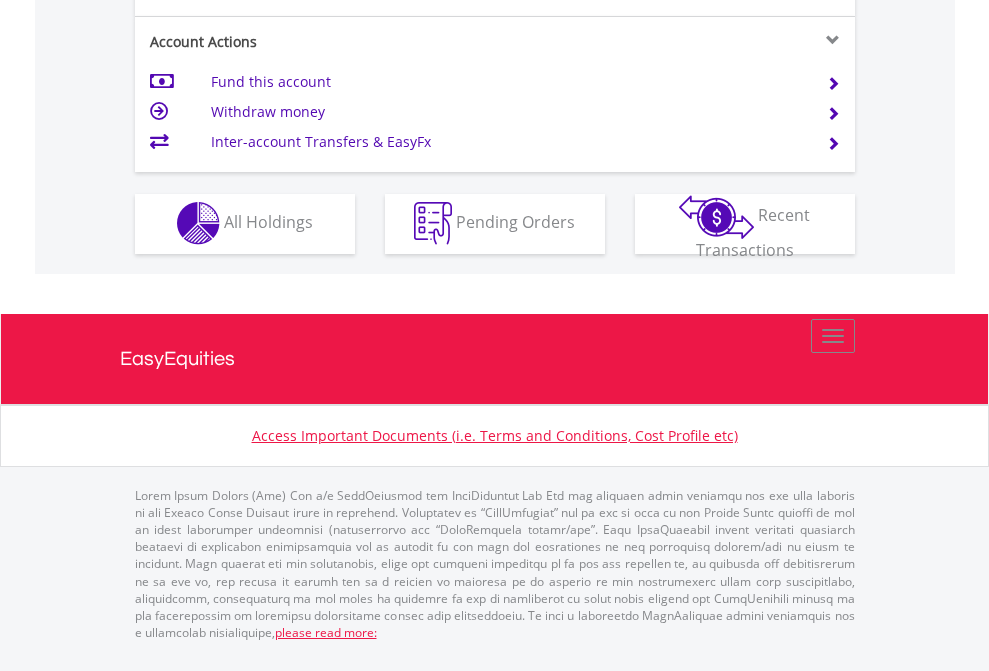 click on "Investment types" at bounding box center [706, -353] 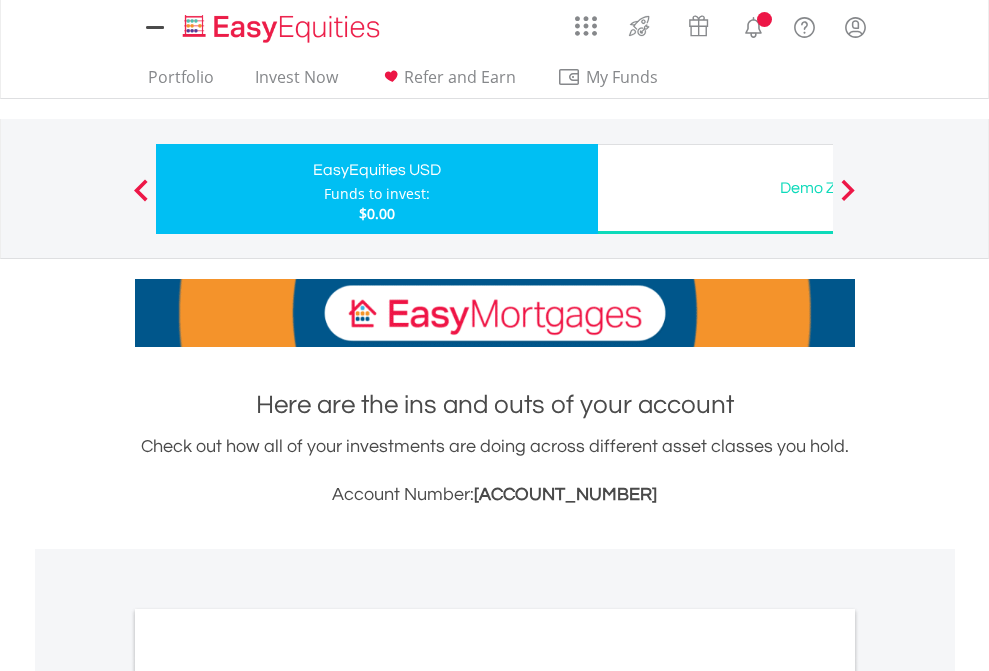 scroll, scrollTop: 0, scrollLeft: 0, axis: both 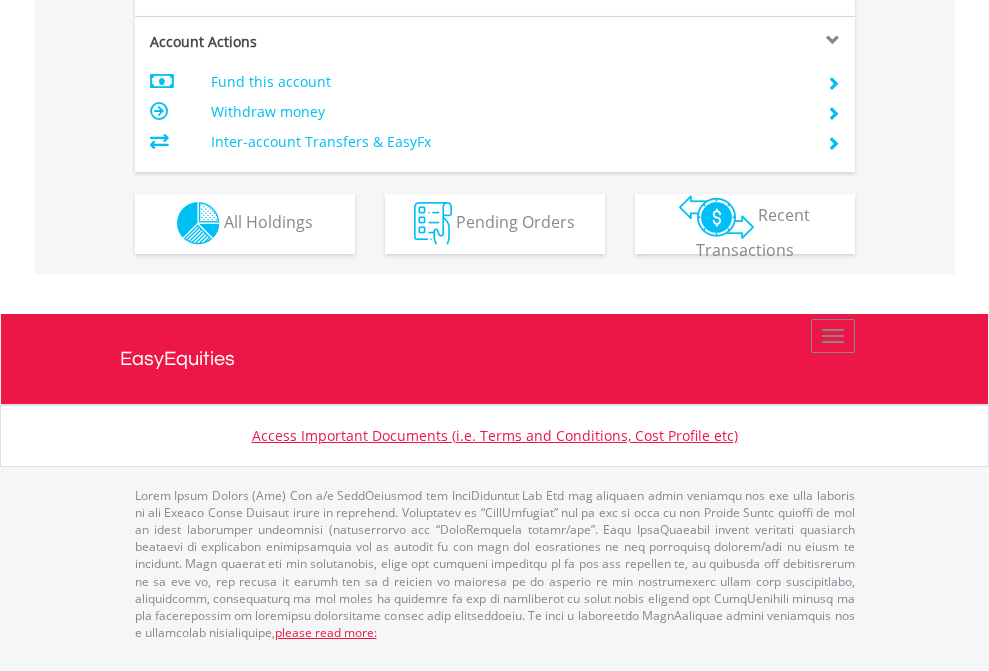 click on "Investment types" at bounding box center (706, -353) 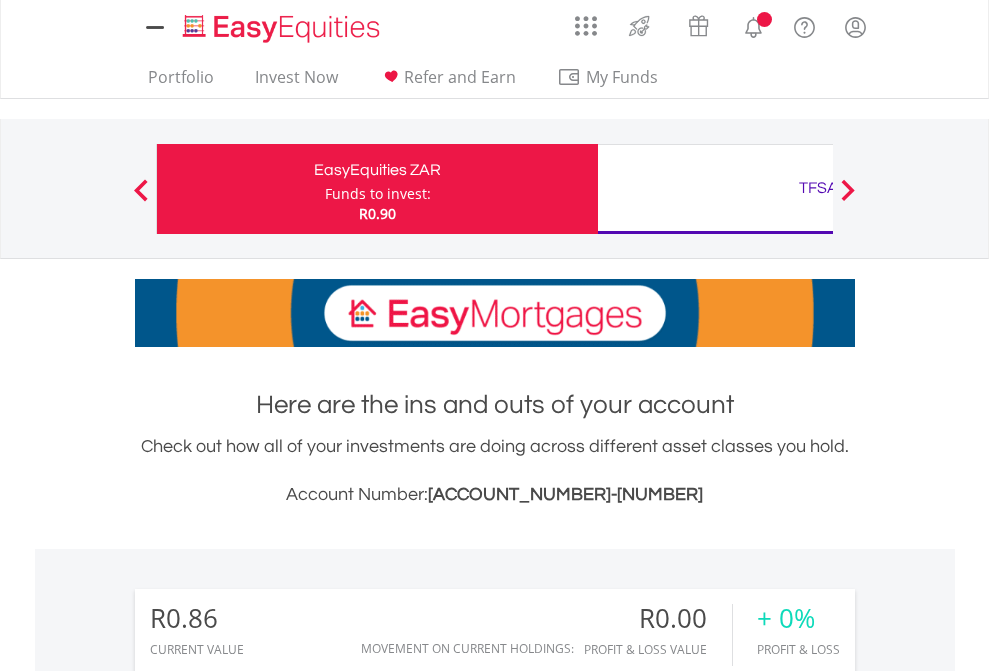 scroll, scrollTop: 1486, scrollLeft: 0, axis: vertical 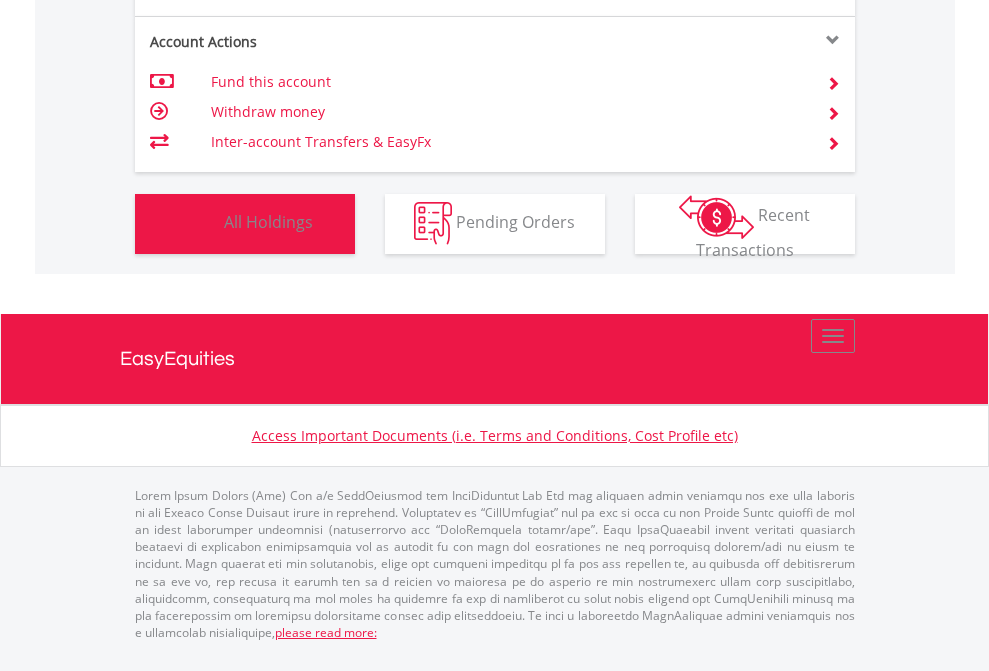 click on "All Holdings" at bounding box center (268, 222) 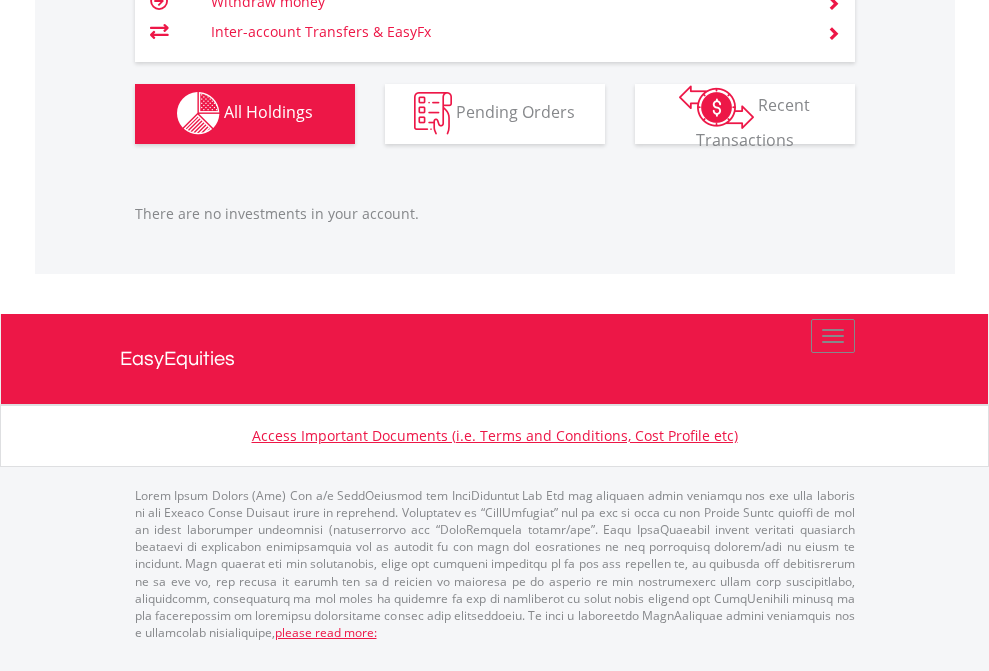 scroll, scrollTop: 1980, scrollLeft: 0, axis: vertical 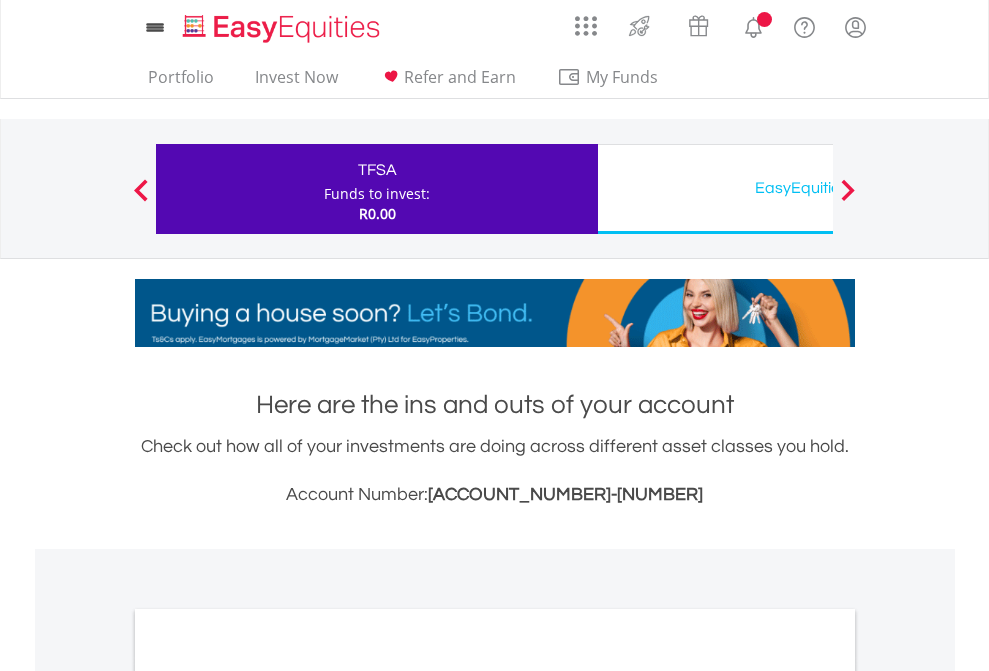 click on "All Holdings" at bounding box center (268, 1096) 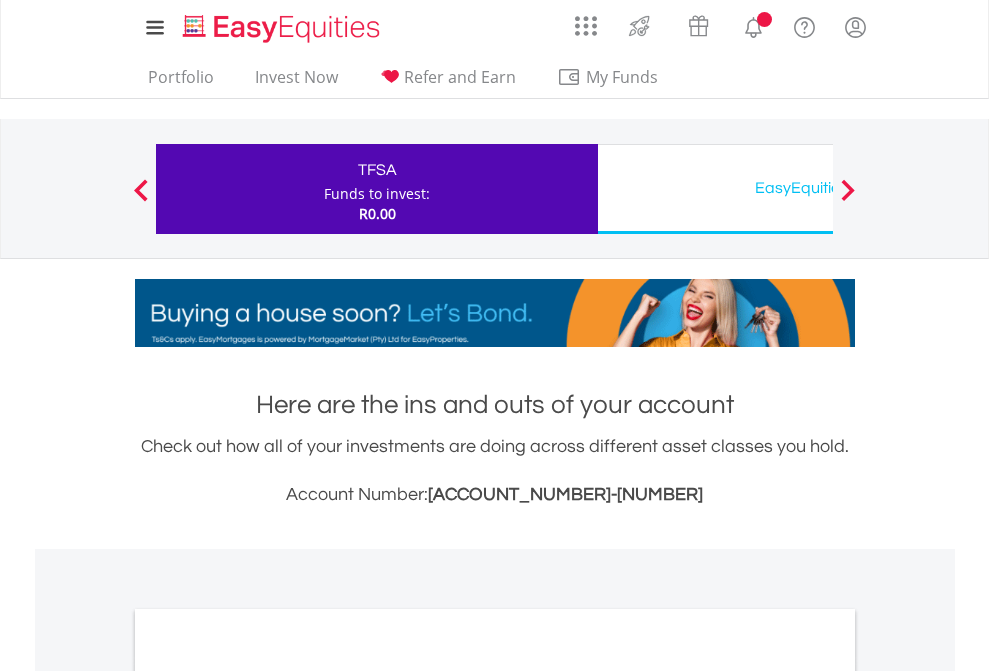 scroll, scrollTop: 1202, scrollLeft: 0, axis: vertical 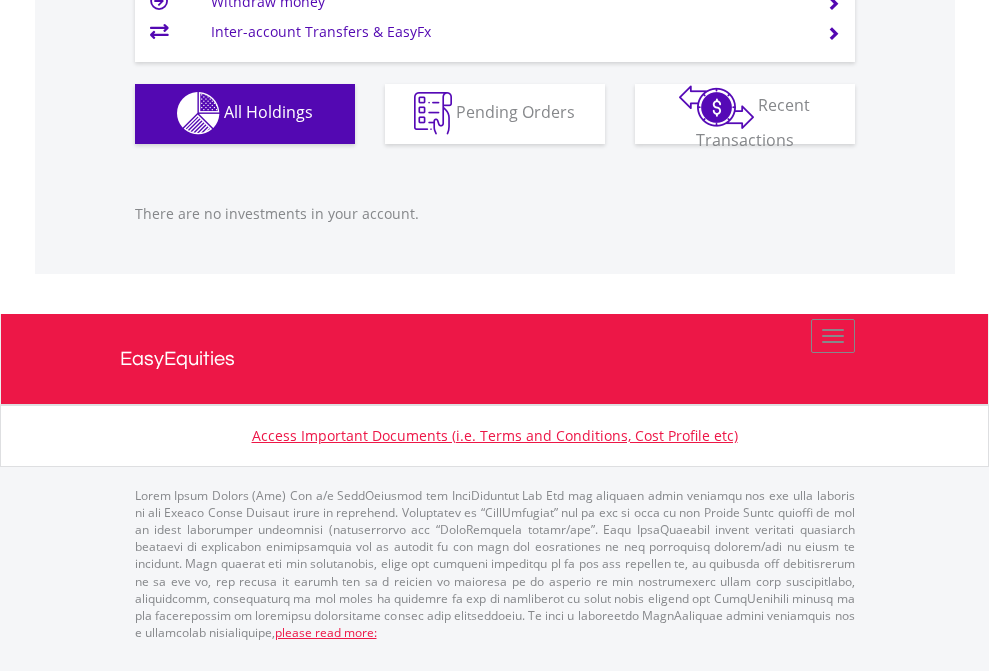click on "EasyEquities USD" at bounding box center [818, -1142] 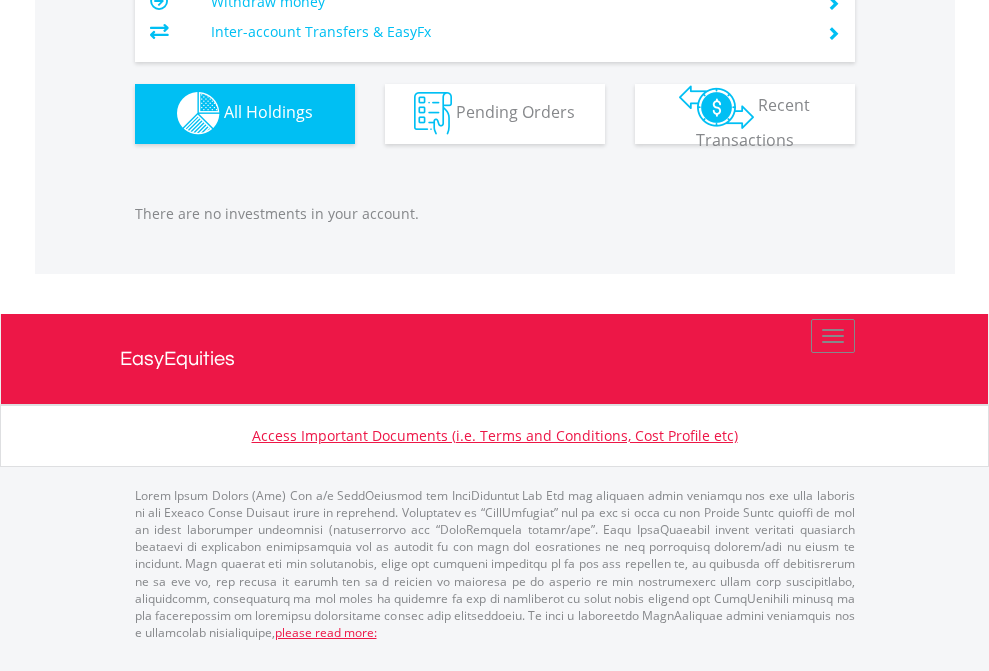 scroll, scrollTop: 1980, scrollLeft: 0, axis: vertical 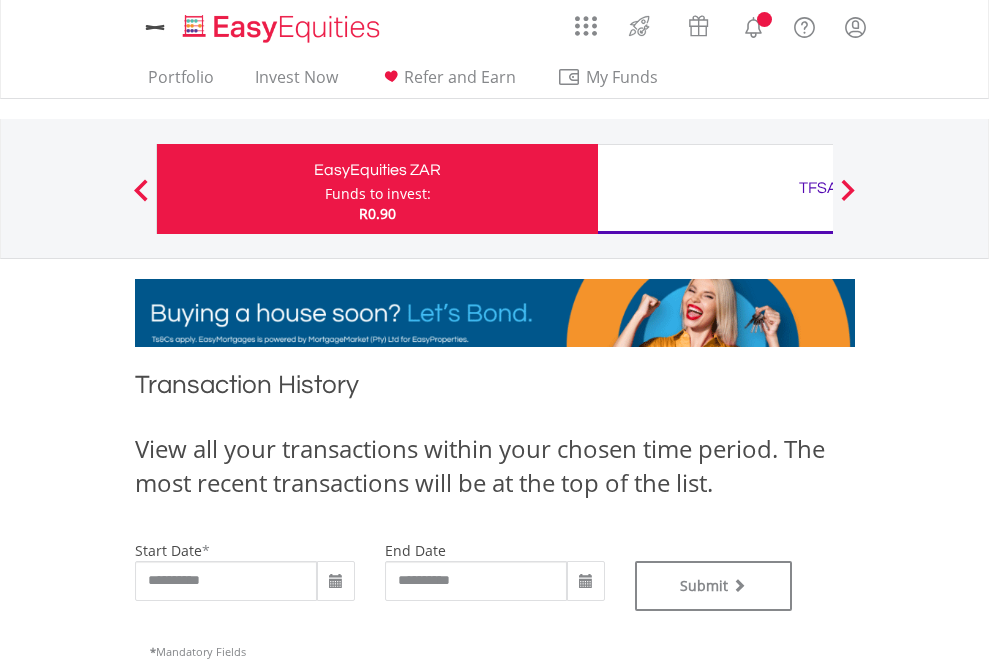 type on "**********" 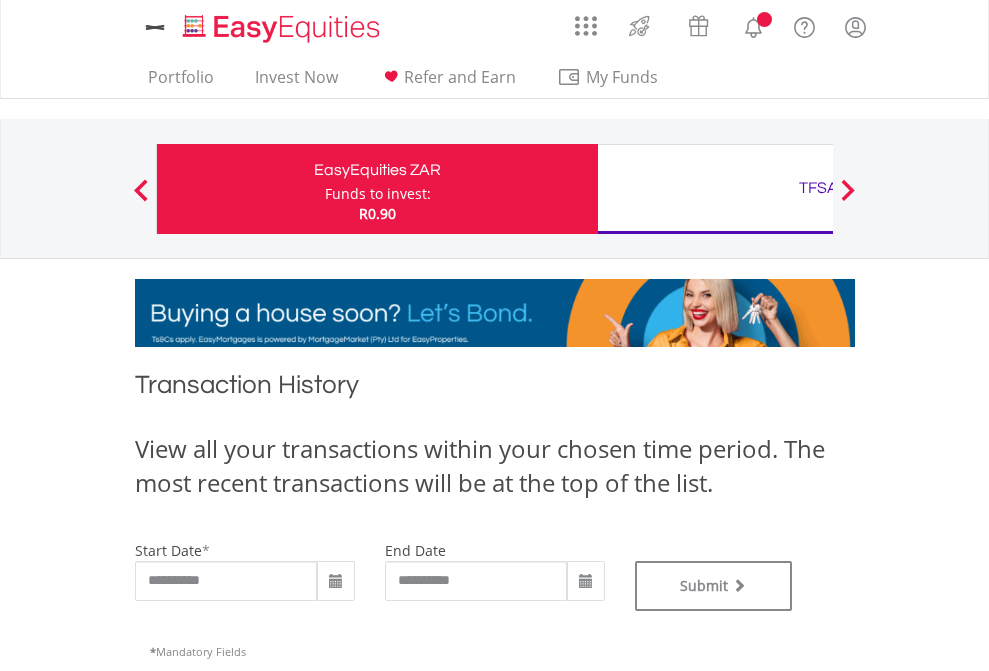 type on "**********" 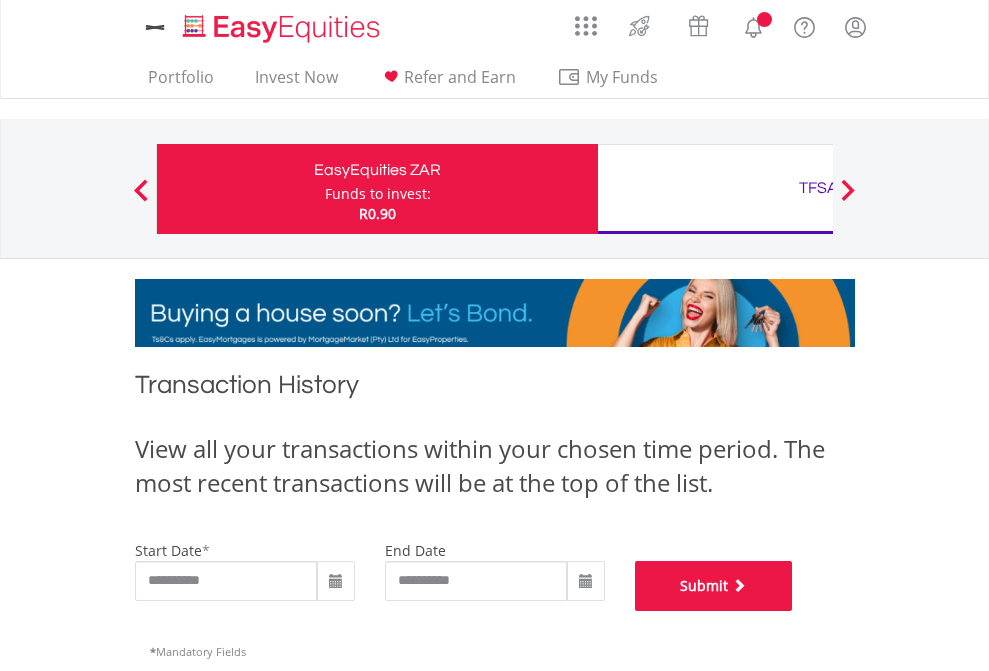 click on "Submit" at bounding box center (714, 586) 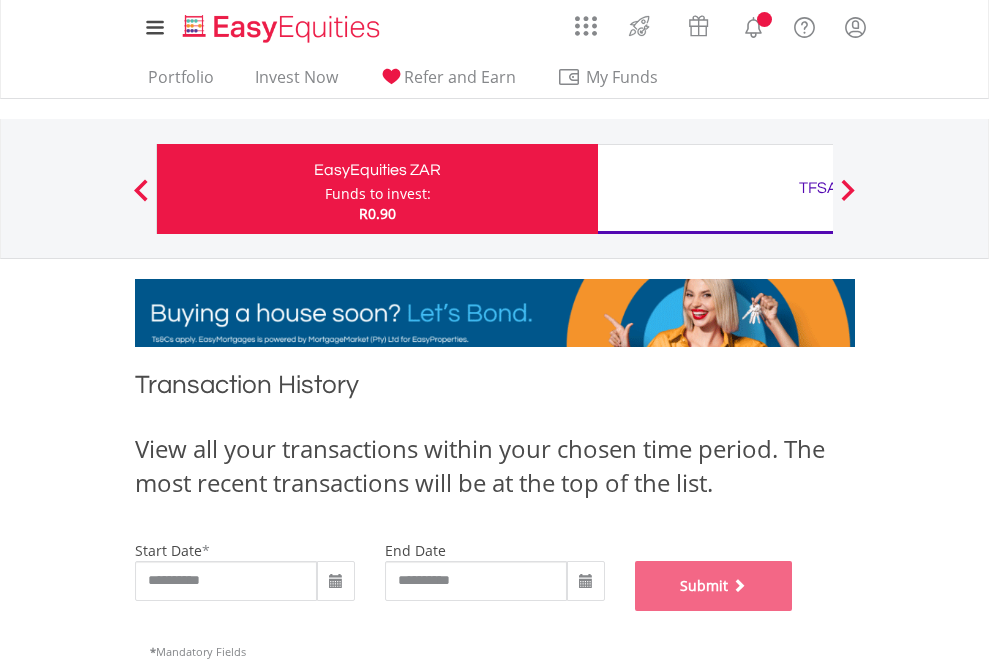 scroll, scrollTop: 811, scrollLeft: 0, axis: vertical 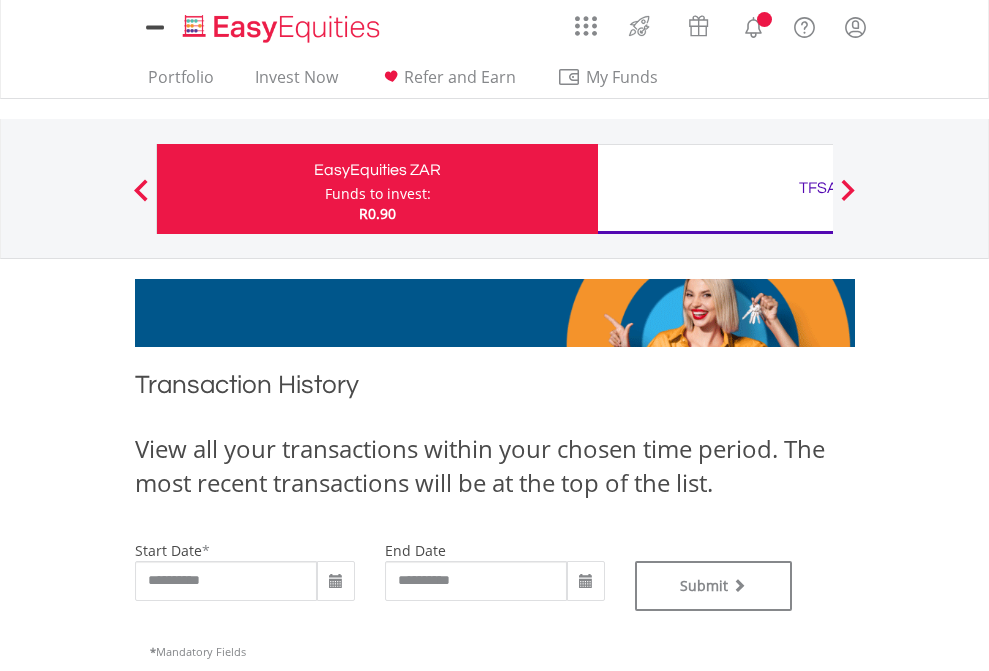 click on "TFSA" at bounding box center (818, 188) 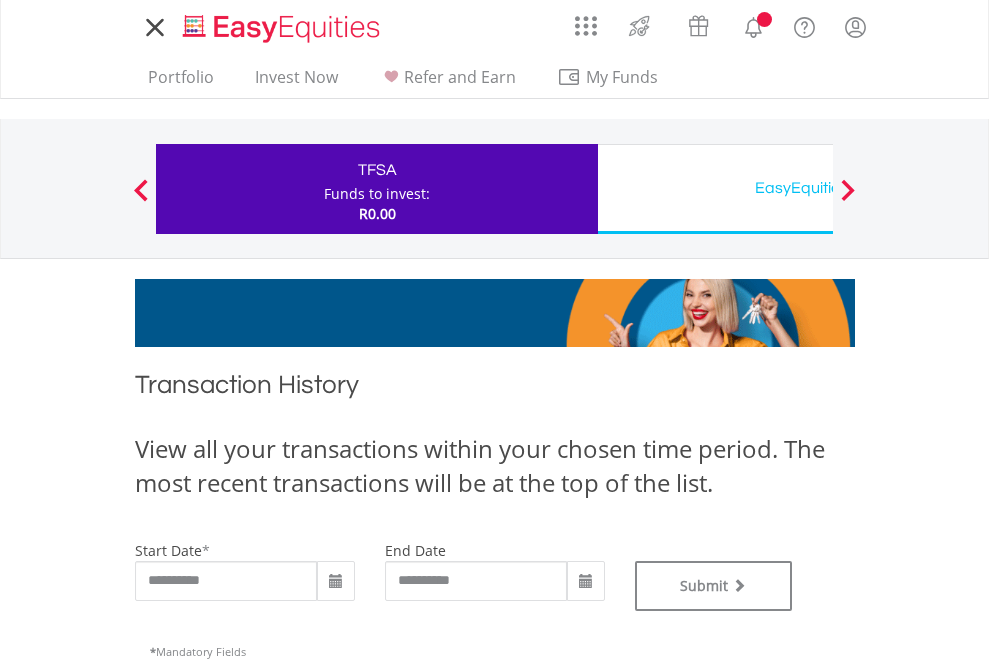 scroll, scrollTop: 0, scrollLeft: 0, axis: both 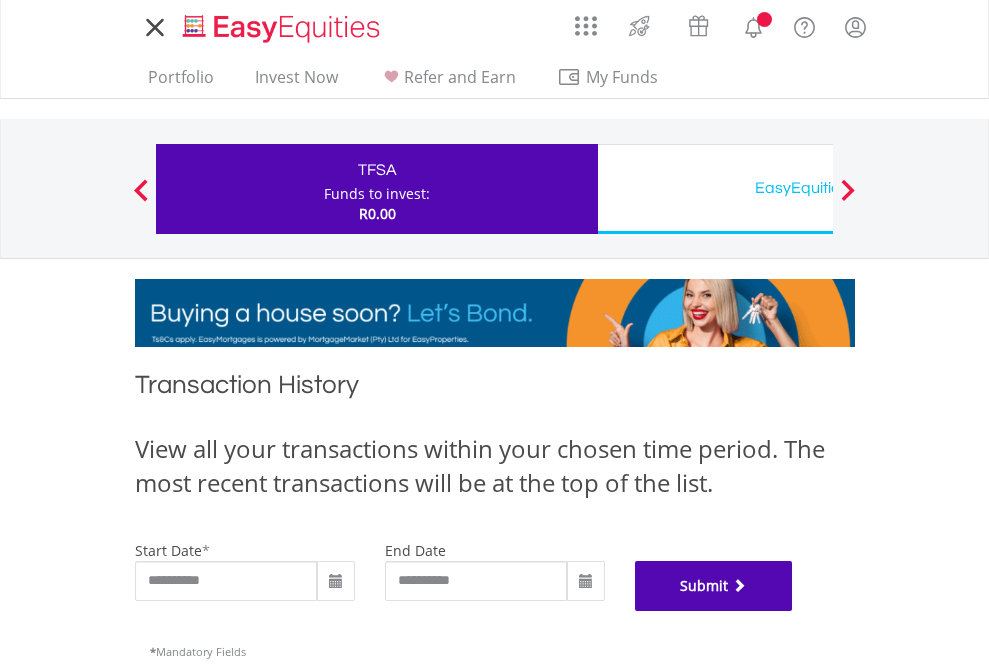 click on "Submit" at bounding box center [714, 586] 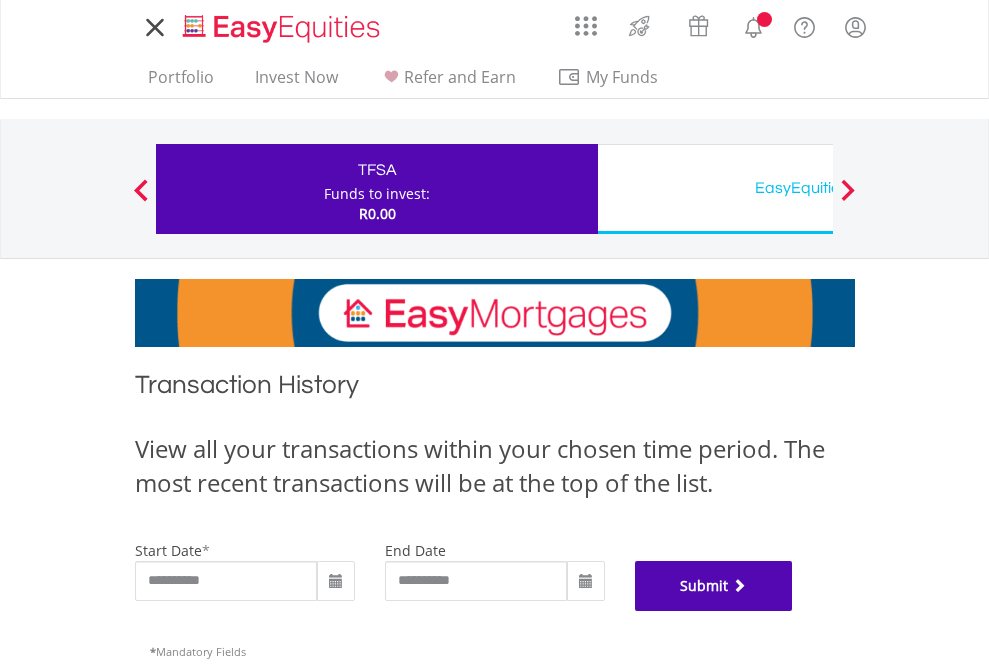 scroll, scrollTop: 811, scrollLeft: 0, axis: vertical 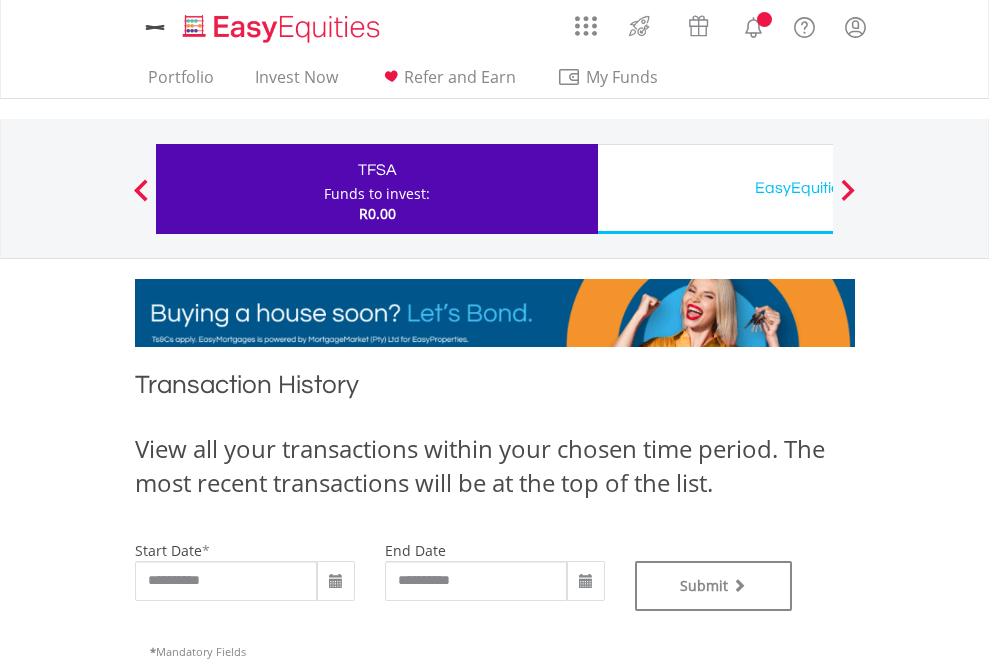 click on "EasyEquities USD" at bounding box center (818, 188) 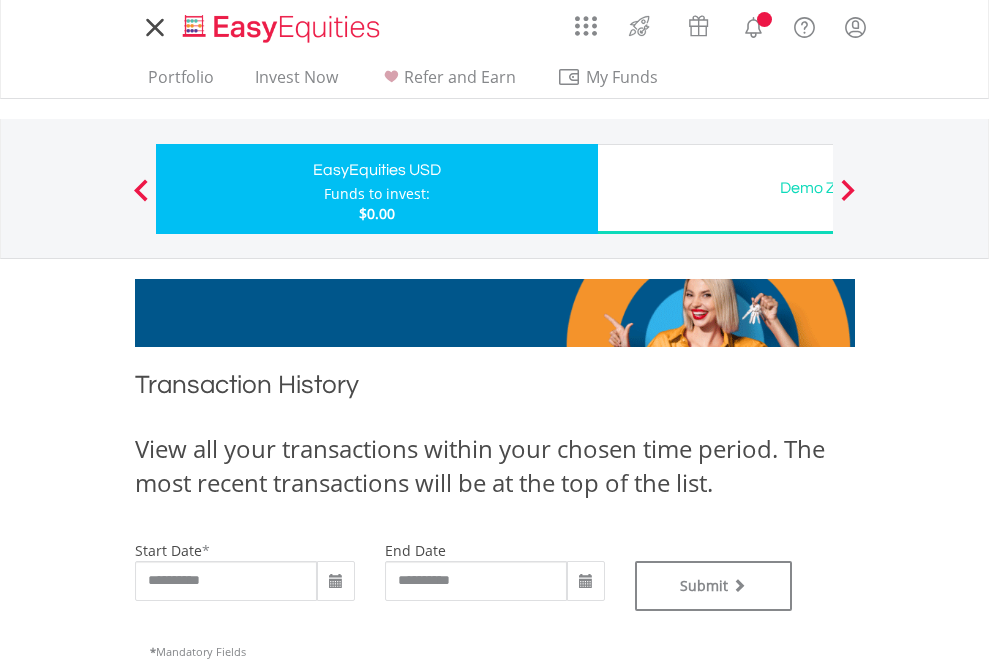 scroll, scrollTop: 0, scrollLeft: 0, axis: both 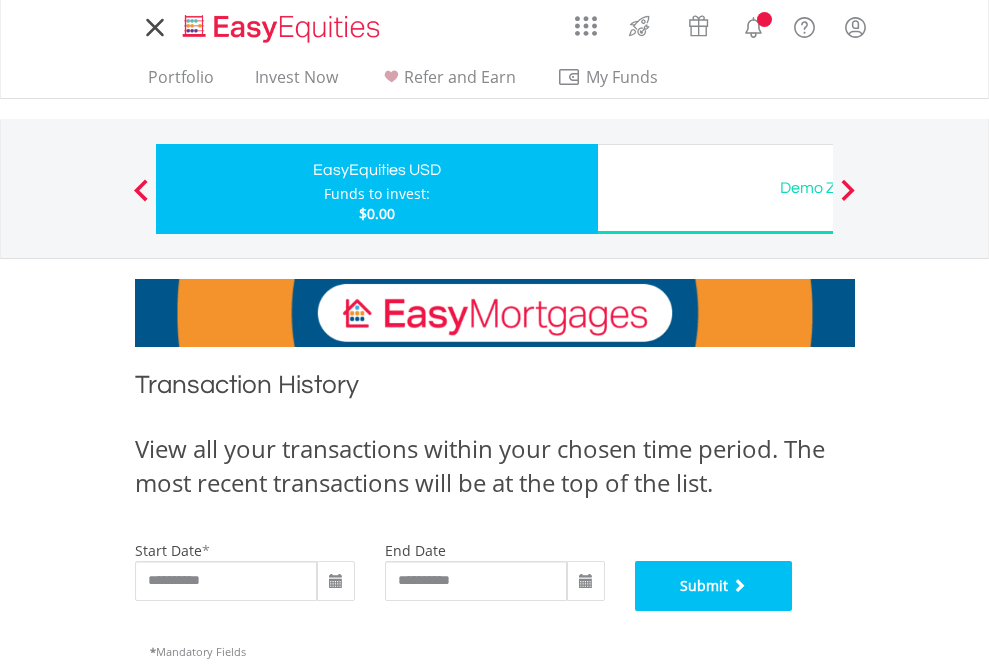 click on "Submit" at bounding box center (714, 586) 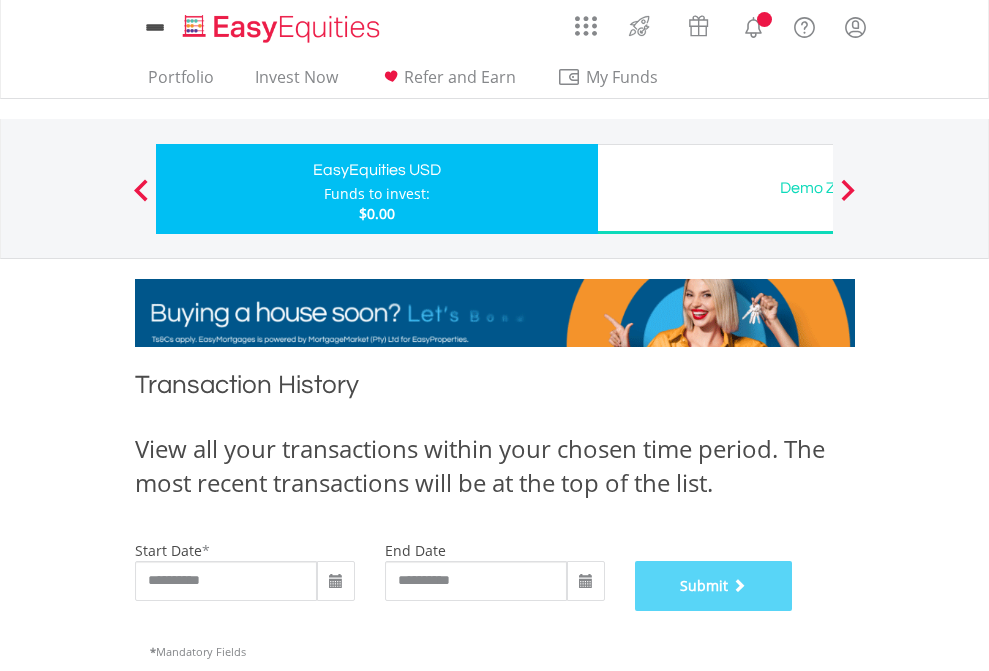scroll, scrollTop: 811, scrollLeft: 0, axis: vertical 